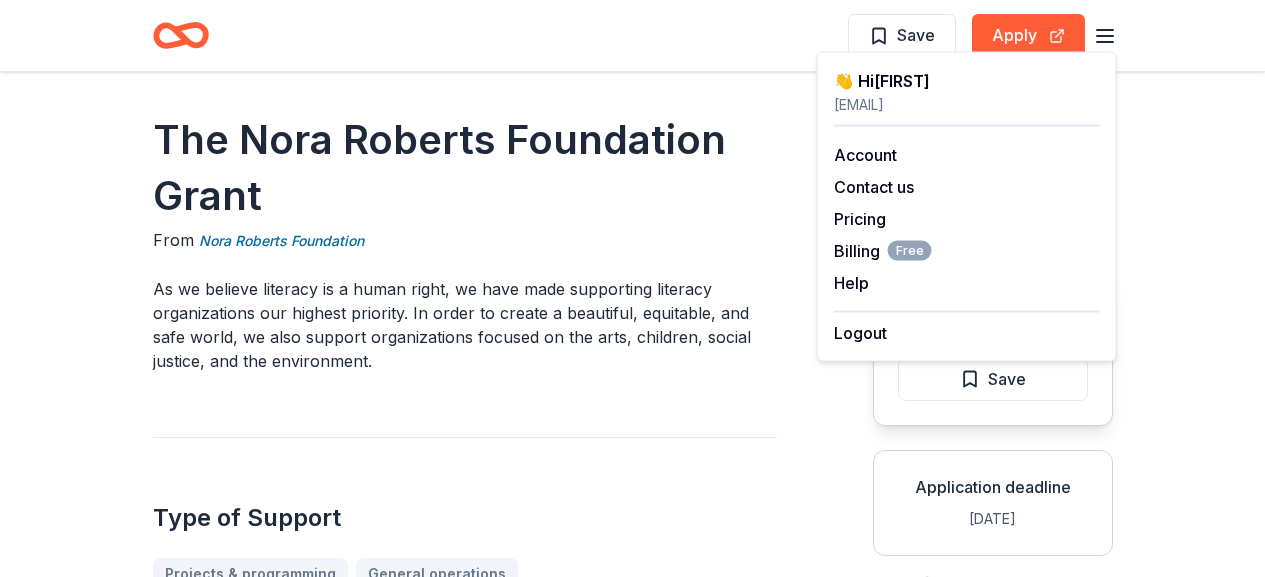 scroll, scrollTop: 1588, scrollLeft: 0, axis: vertical 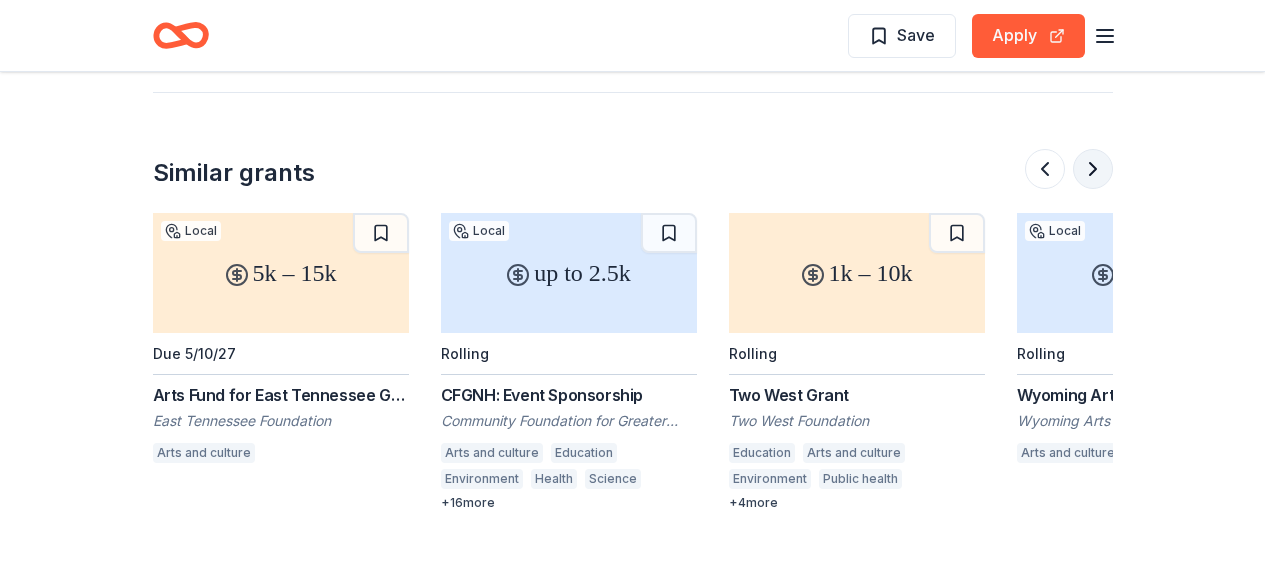 click at bounding box center (1093, 169) 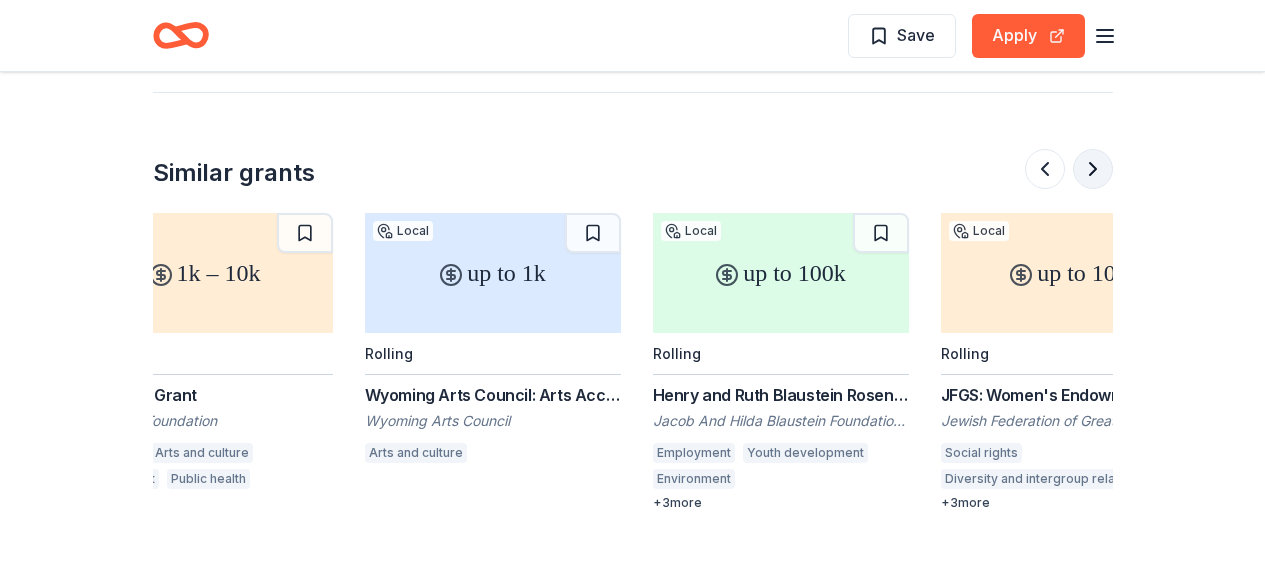 scroll, scrollTop: 0, scrollLeft: 1728, axis: horizontal 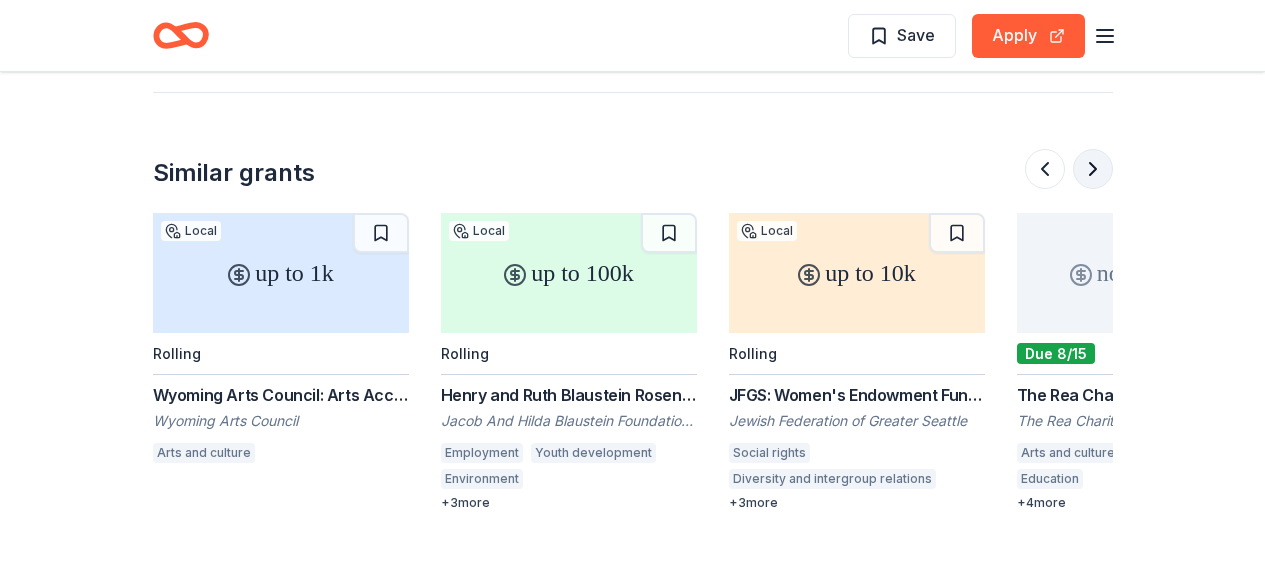 click at bounding box center [1093, 169] 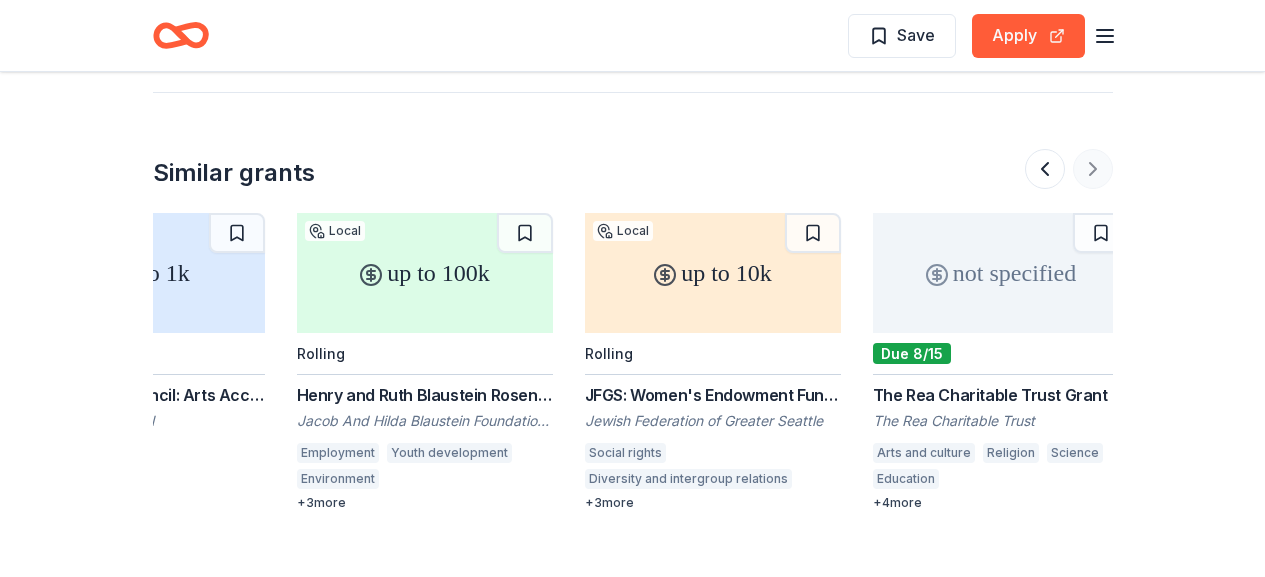 scroll, scrollTop: 0, scrollLeft: 1888, axis: horizontal 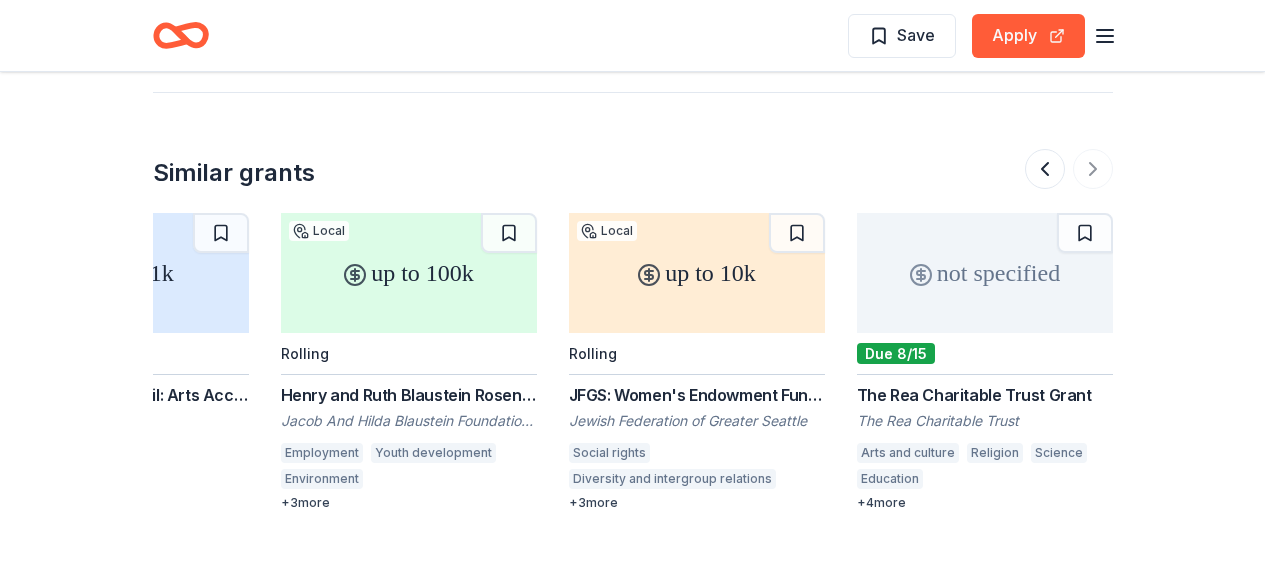 click 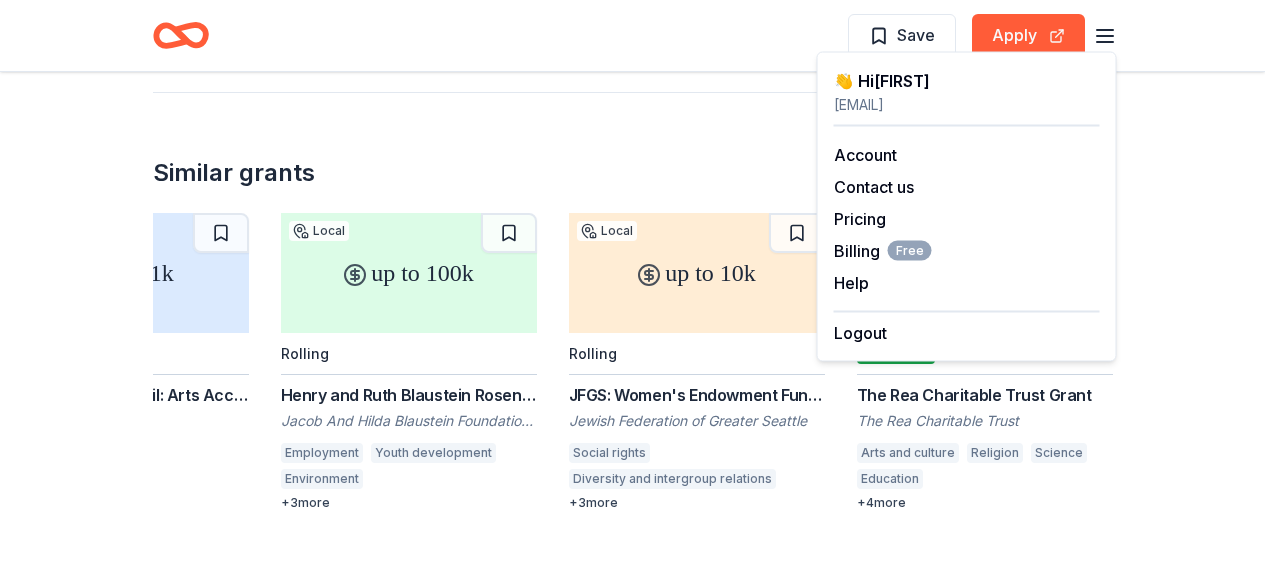 click on "Similar grants up to 5k Local Rolling Aya Mini-Grants Chiron Community Giving Foundation Mental and behavioral disorders Education Basic and emergency aid +  2  more 1k – 4k Local Rolling MSAC Creativity Grants for General Operating Support Maryland State Arts Council Arts and culture up to 500 Local Rolling SEMAC: Opportunity Grants Southeastern Minnesota Arts Council, Inc. Arts and culture Arts education +  2  more 5k – 15k Local Due 5/10/27 Arts Fund for East Tennessee Grant Program East Tennessee Foundation Arts and culture up to 2.5k Local Rolling CFGNH: Event Sponsorship Community Foundation for Greater New Haven Arts and culture Education Environment Health Science Social sciences Information and communications Public safety Public affairs Agriculture, fishing and forestry Community and economic development Religion Sports and recreation Human rights Human services International relations +  16  more 1k – 10k Rolling Two West Grant Two West Foundation Education Arts and culture Environment +  4 3" at bounding box center (633, 301) 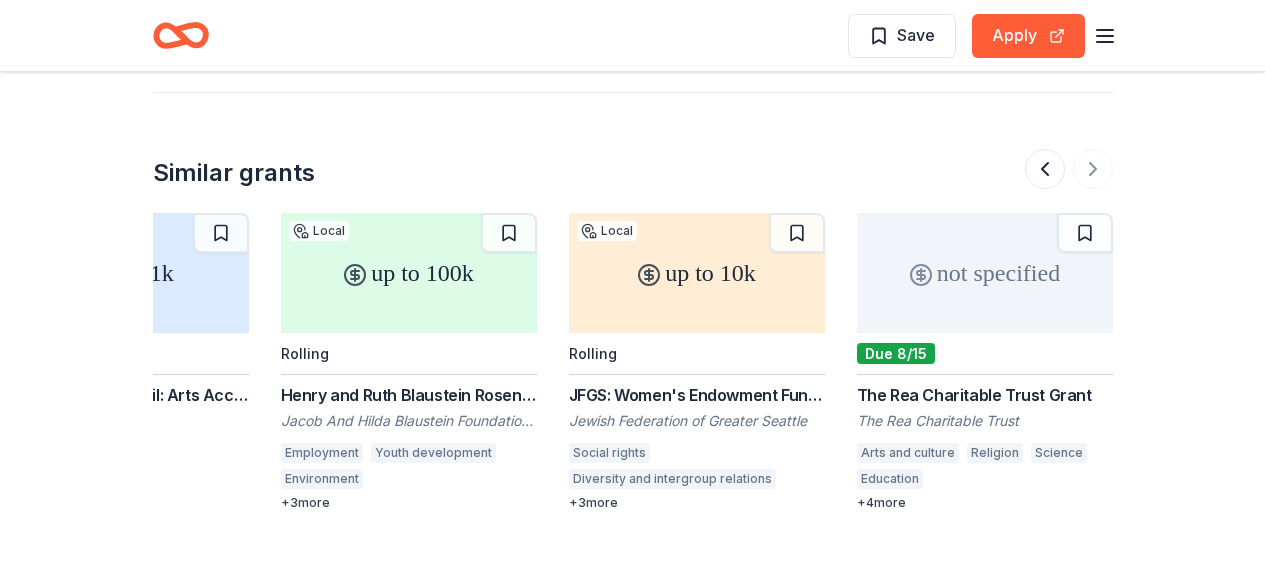 click 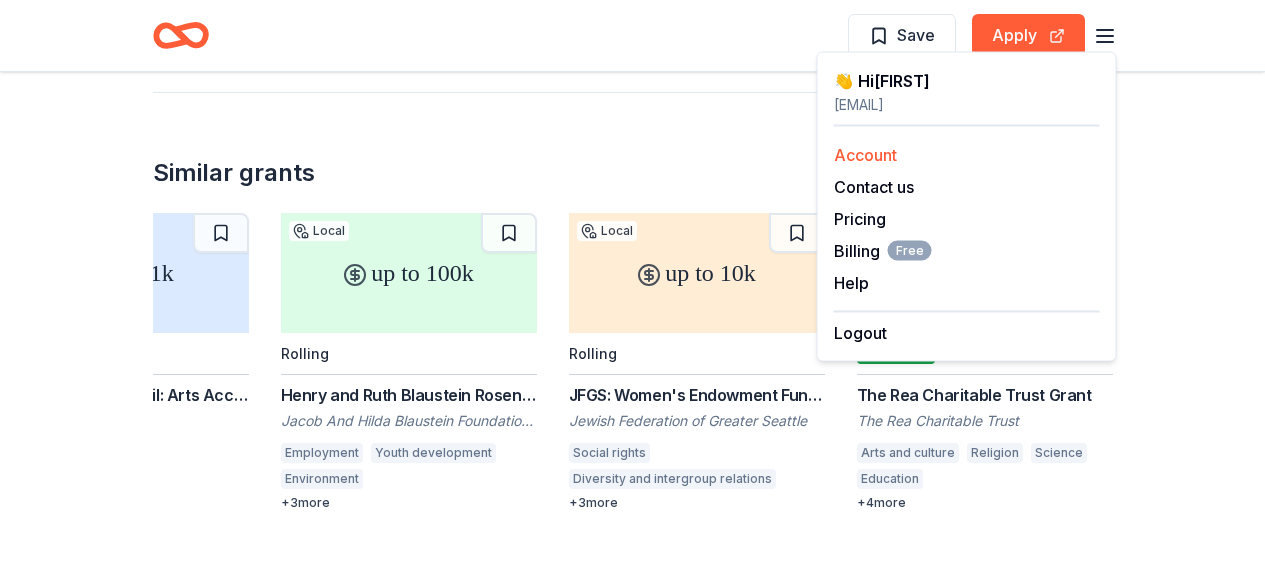 click on "Account" at bounding box center (865, 155) 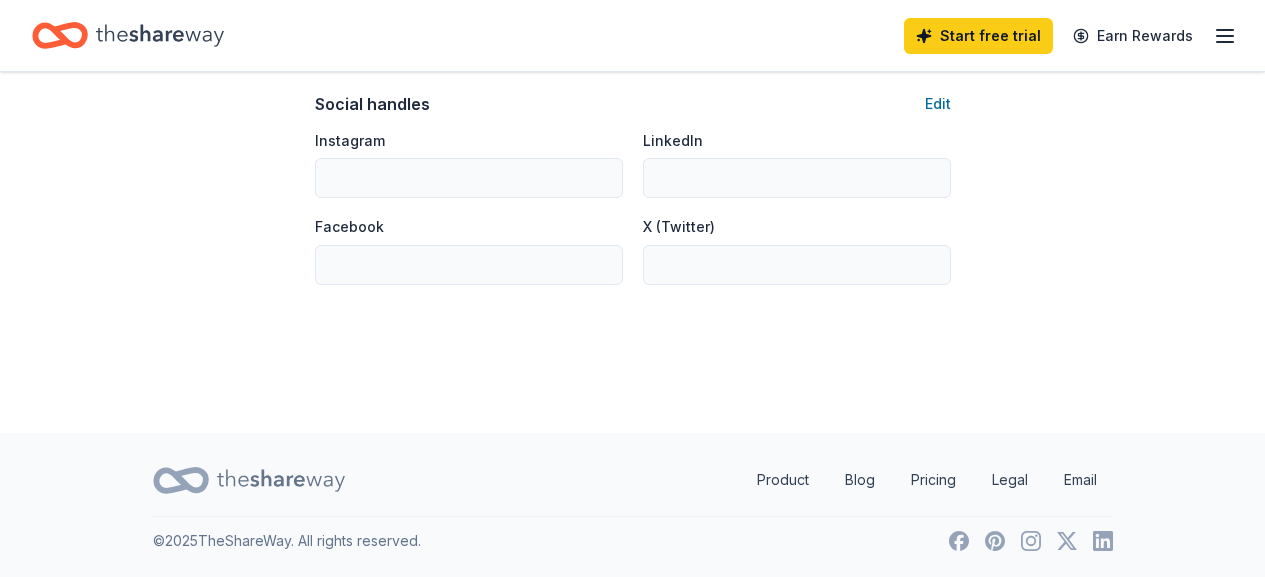 scroll, scrollTop: 0, scrollLeft: 0, axis: both 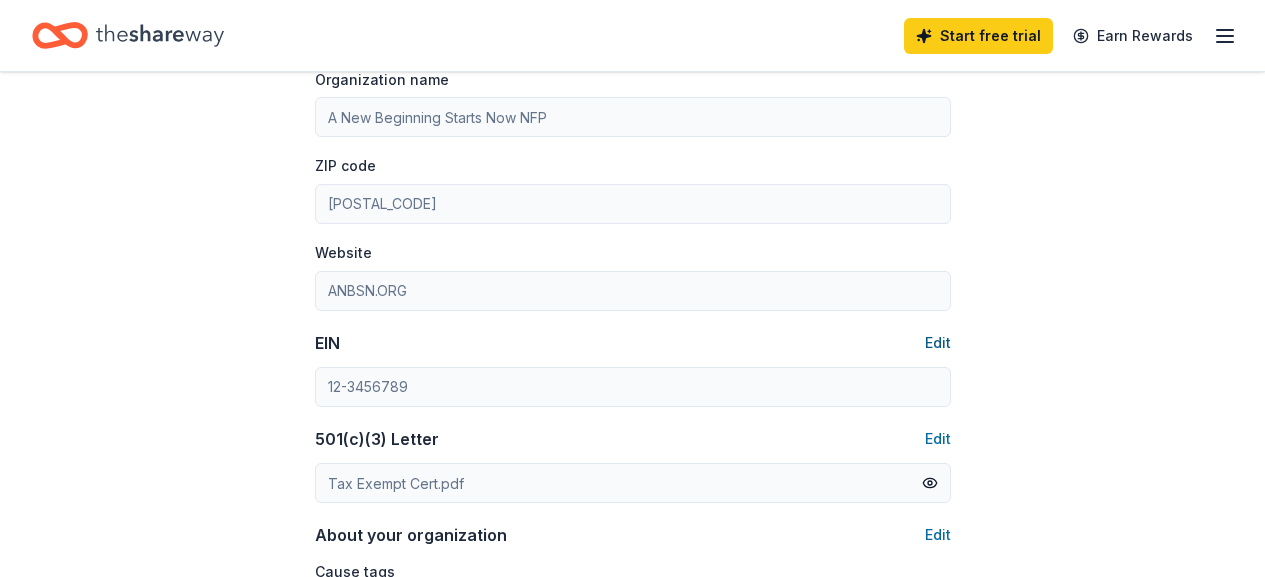 click on "Edit" at bounding box center [938, 343] 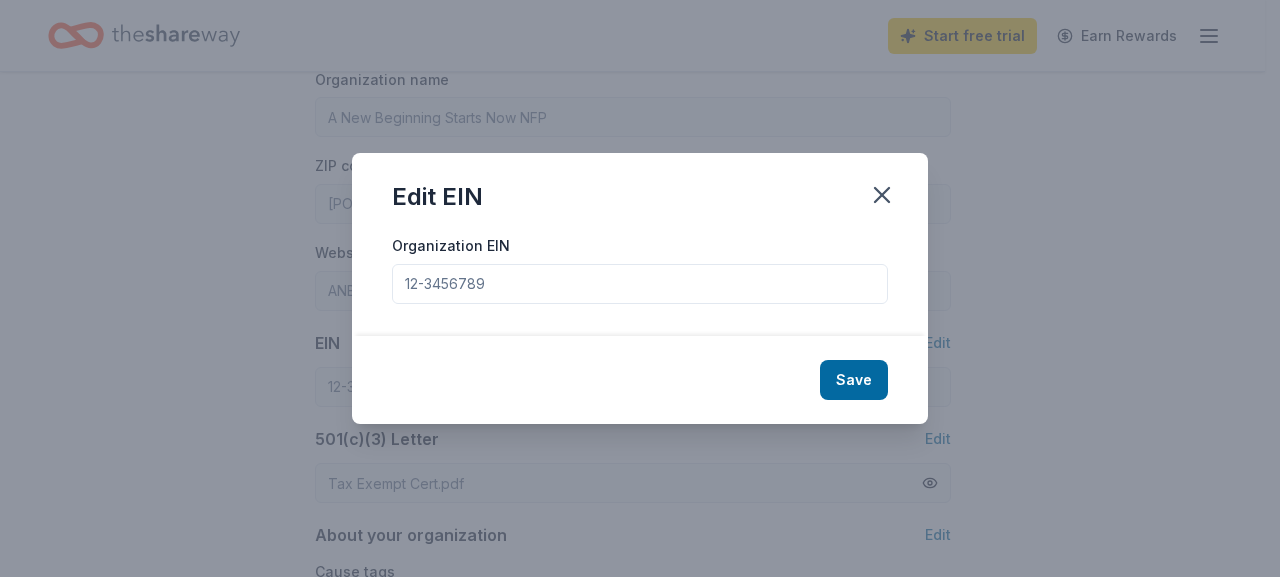click on "Organization EIN" at bounding box center (640, 284) 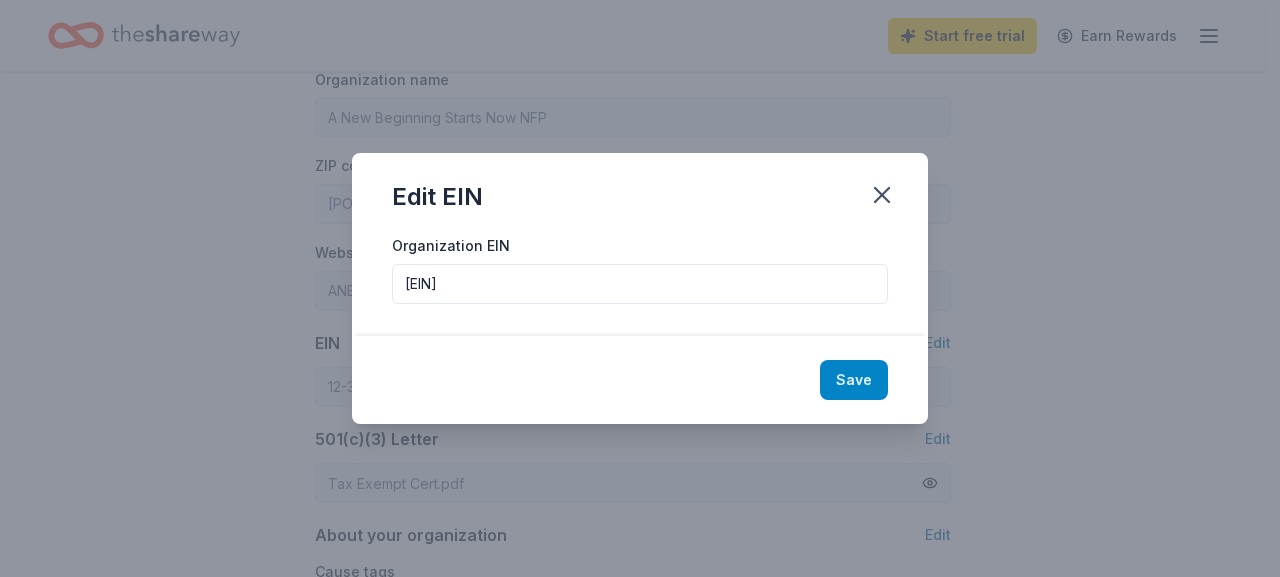 type on "92-1737330" 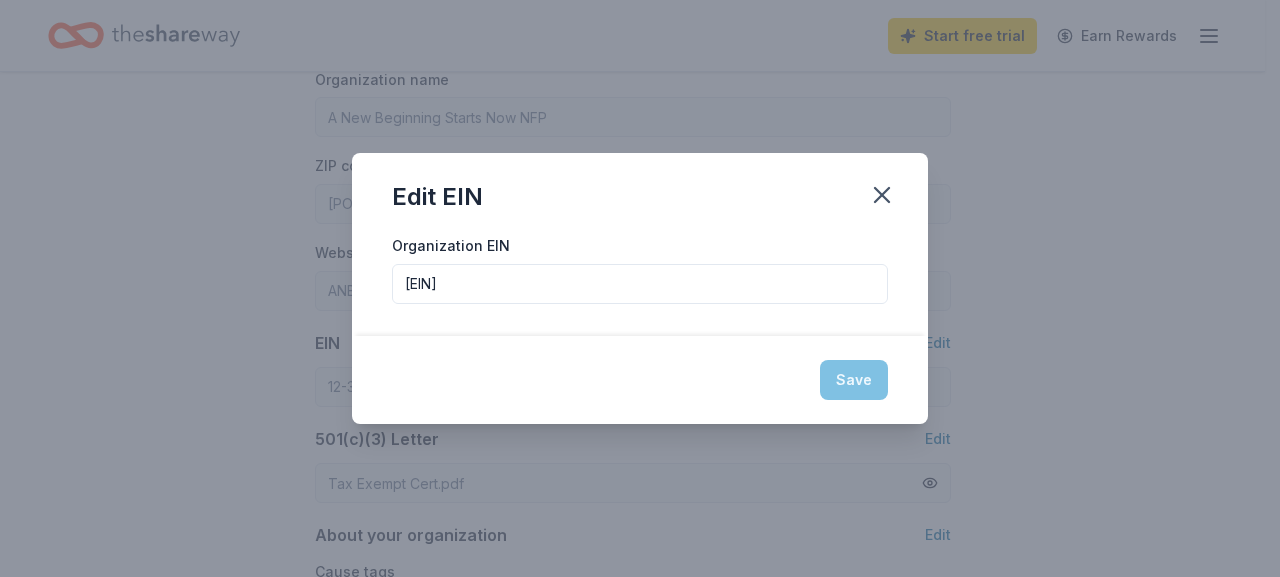 type on "92-1737330" 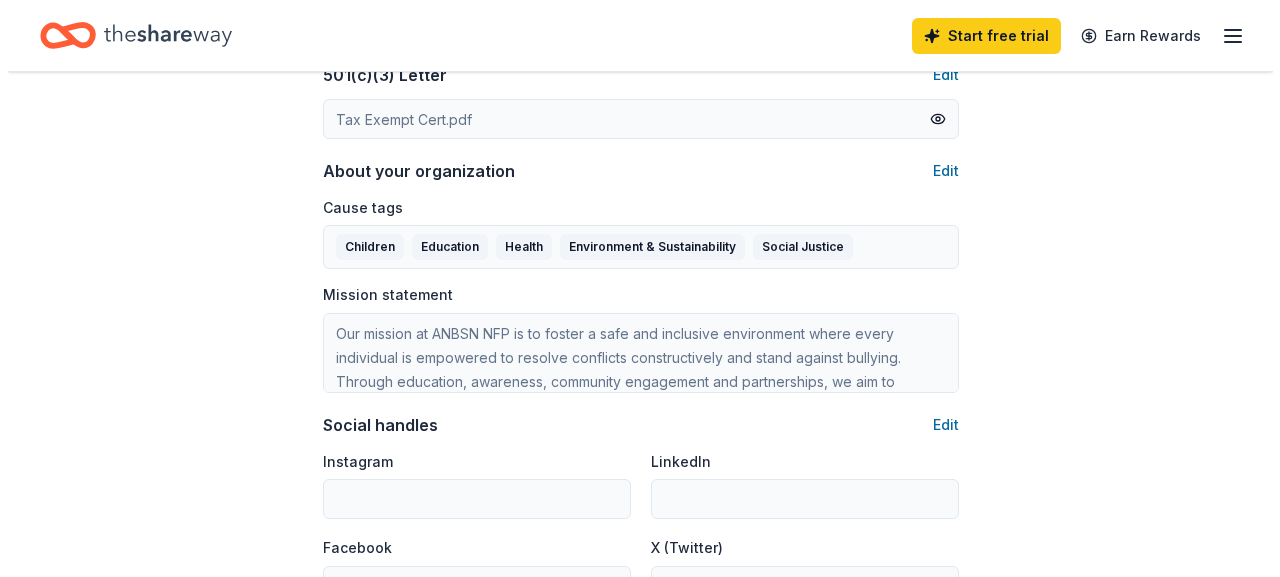 scroll, scrollTop: 1101, scrollLeft: 0, axis: vertical 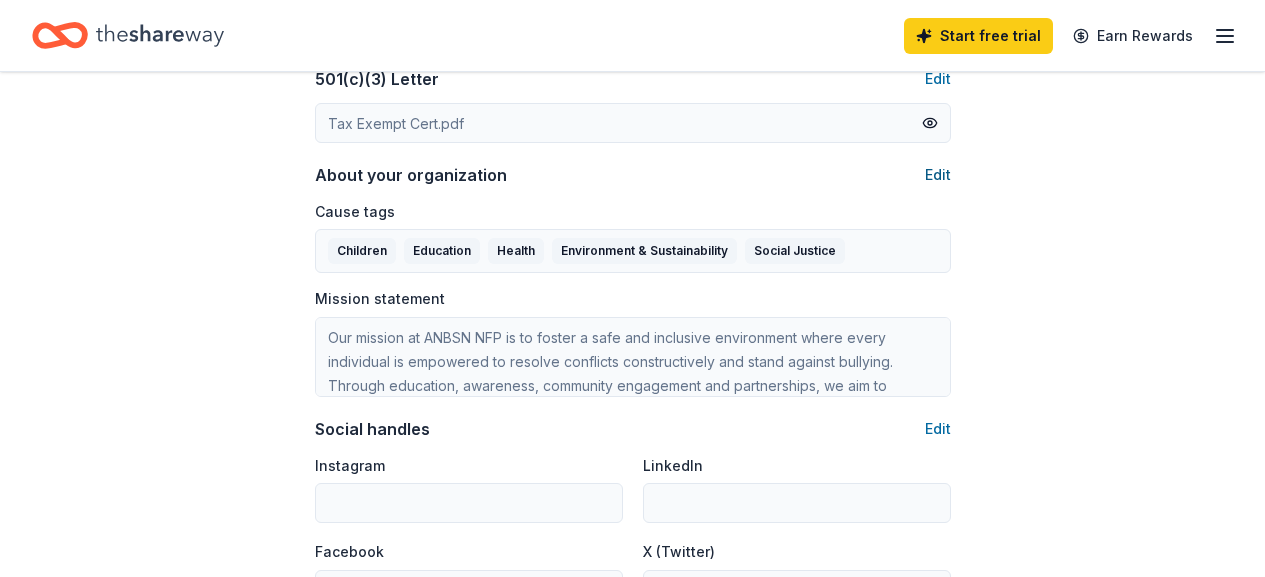 click on "Edit" at bounding box center (938, 175) 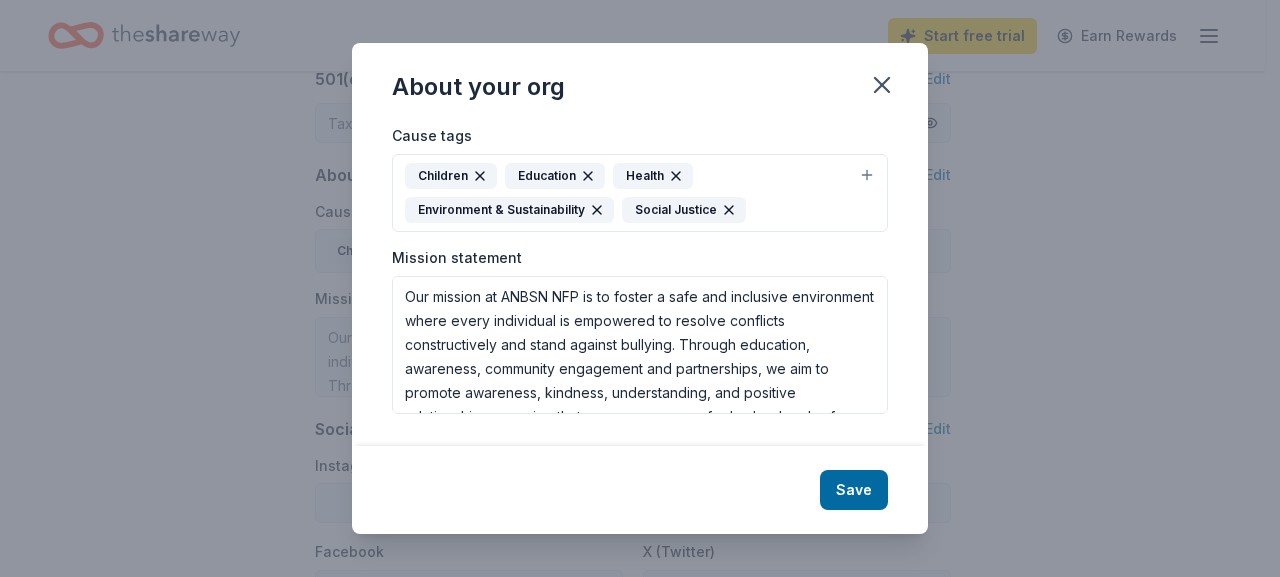 click 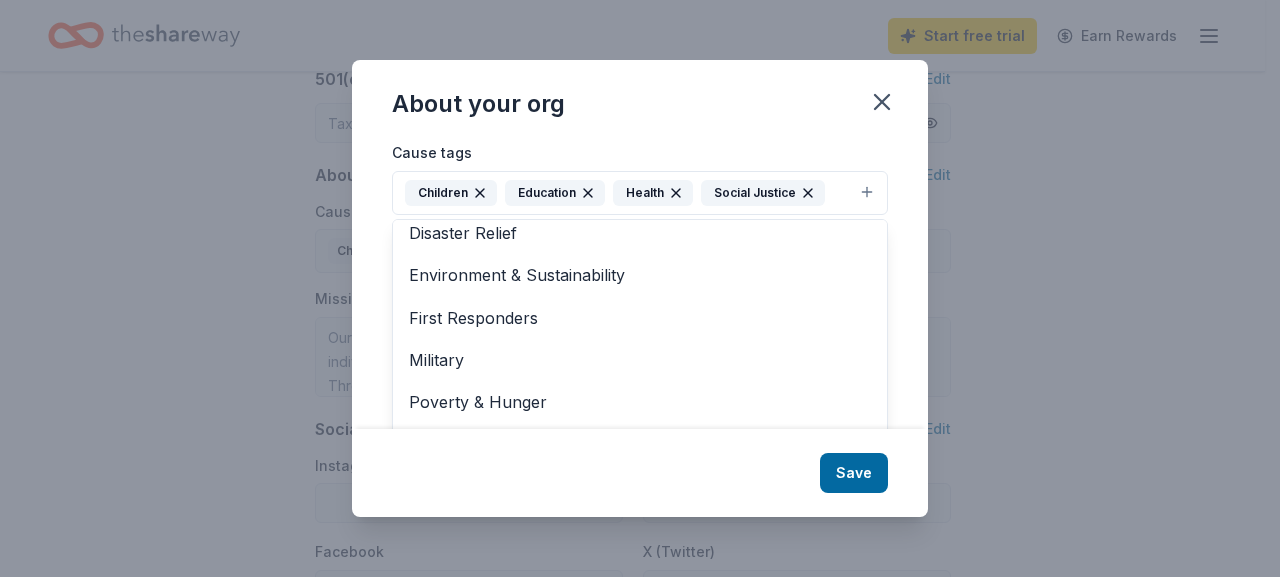 scroll, scrollTop: 94, scrollLeft: 0, axis: vertical 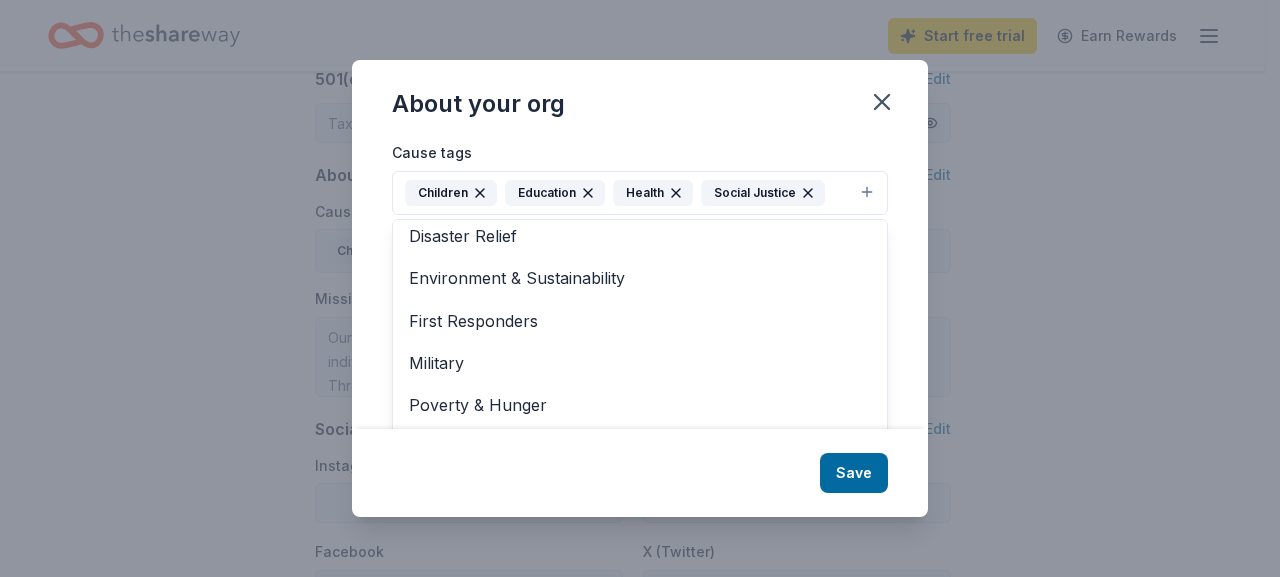 click on "About your org Cause tags Children Education Health Social Justice Animals Art & Culture Disaster Relief Environment & Sustainability First Responders Military Poverty & Hunger Wellness & Fitness Mission statement Our mission at ANBSN NFP is to foster a safe and inclusive environment where every individual is empowered to resolve conflicts constructively and stand against bullying. Through education, awareness, community engagement and partnerships, we aim to promote awareness, kindness, understanding, and positive relationships, ensuring that every person can feel valued and safe.
Save" at bounding box center [640, 288] 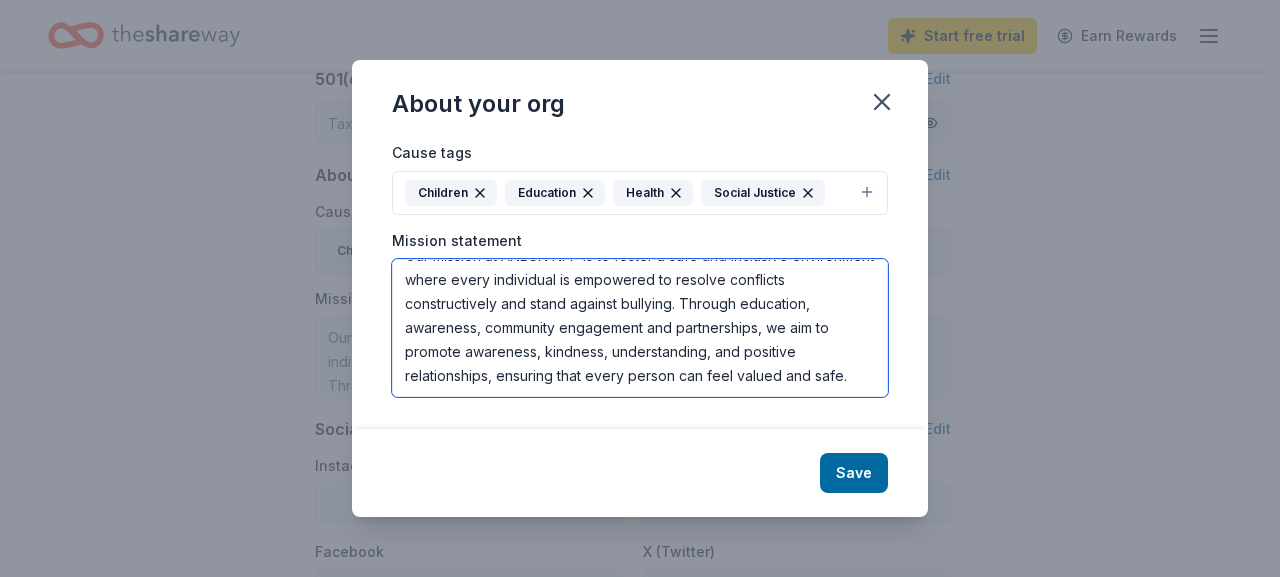scroll, scrollTop: 55, scrollLeft: 0, axis: vertical 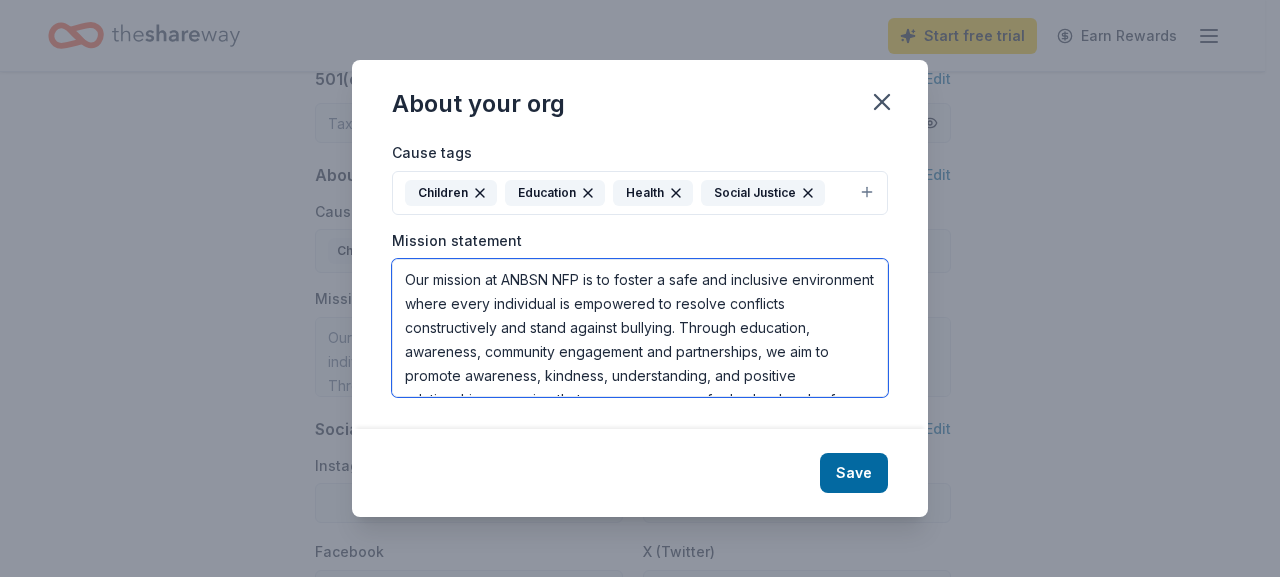 drag, startPoint x: 484, startPoint y: 370, endPoint x: 395, endPoint y: 260, distance: 141.49559 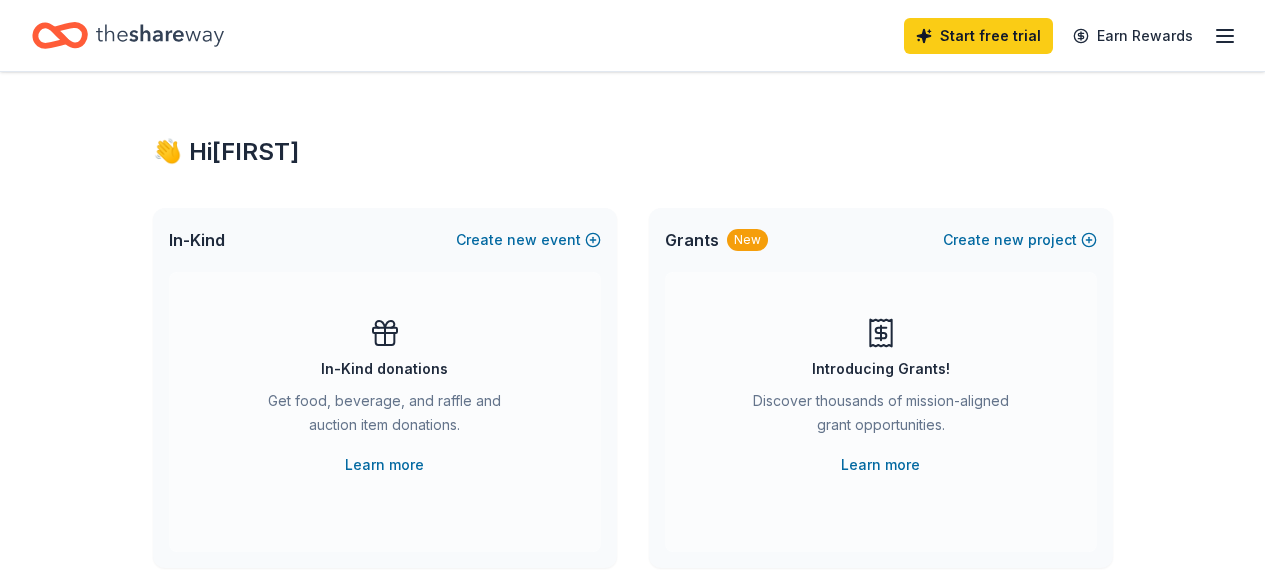 scroll, scrollTop: 792, scrollLeft: 0, axis: vertical 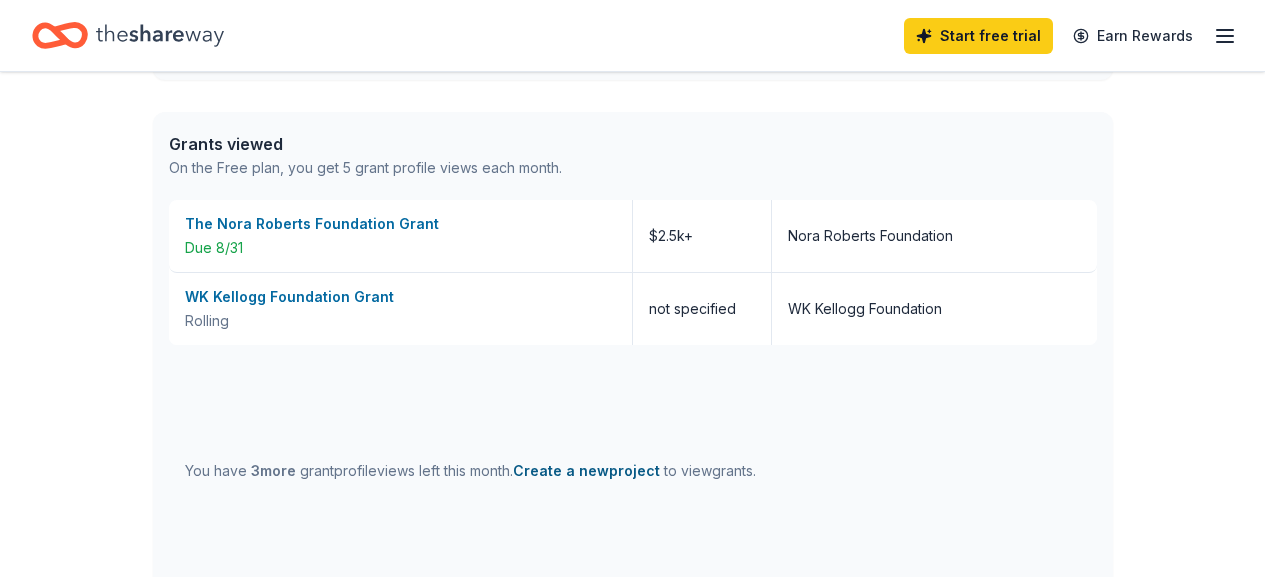 click on "Create a new  project" at bounding box center (586, 471) 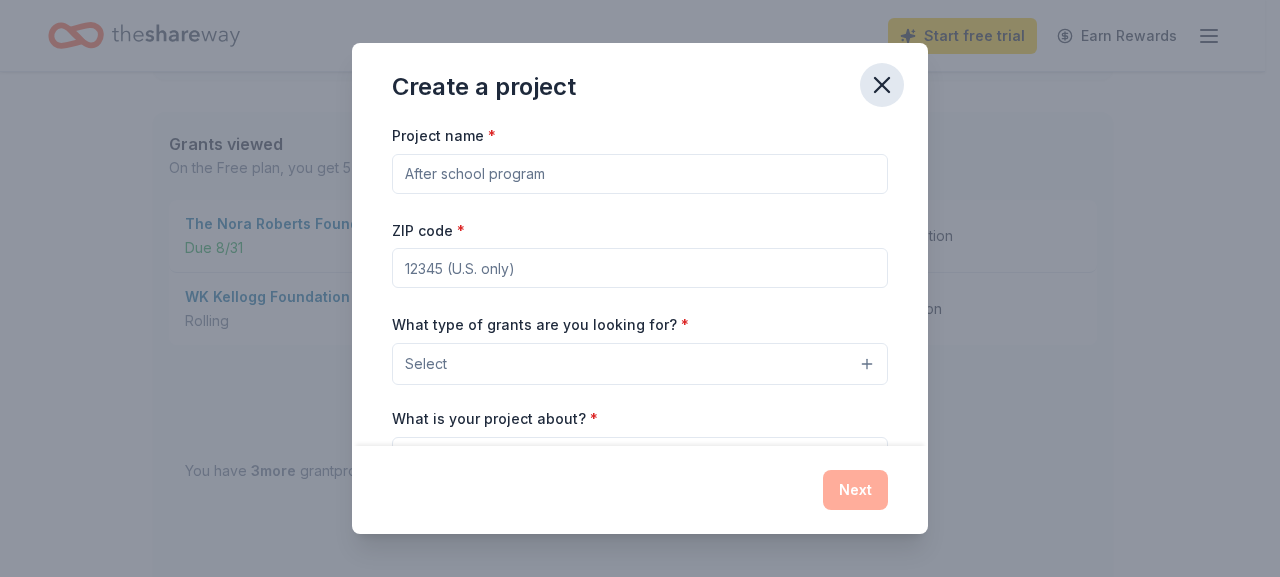 click 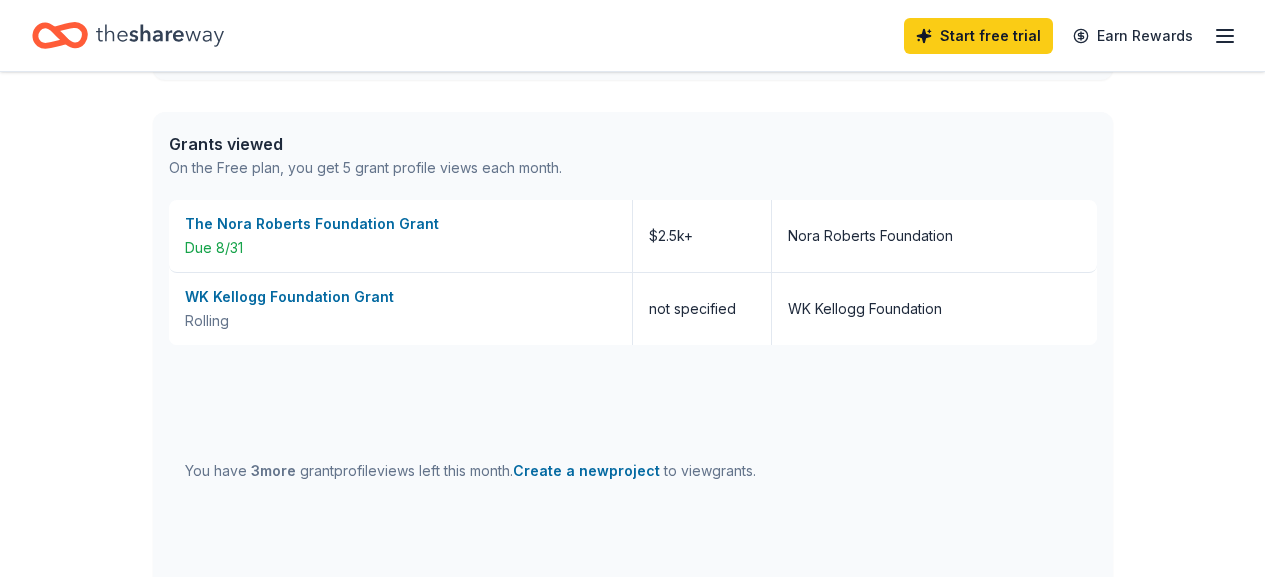 click 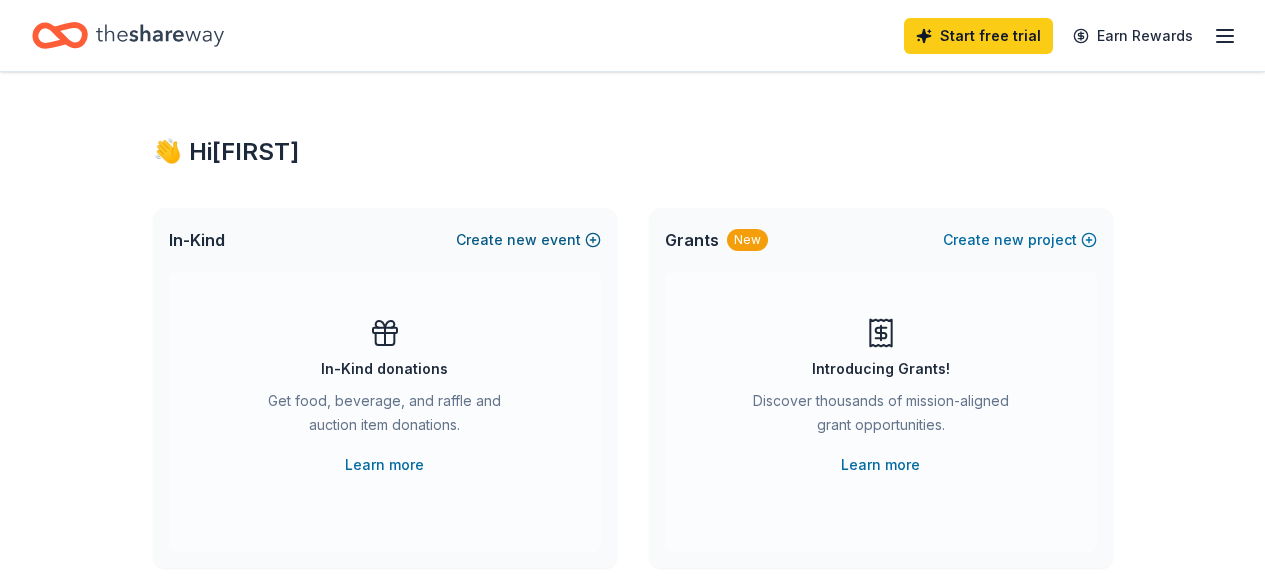 click on "new" at bounding box center (522, 240) 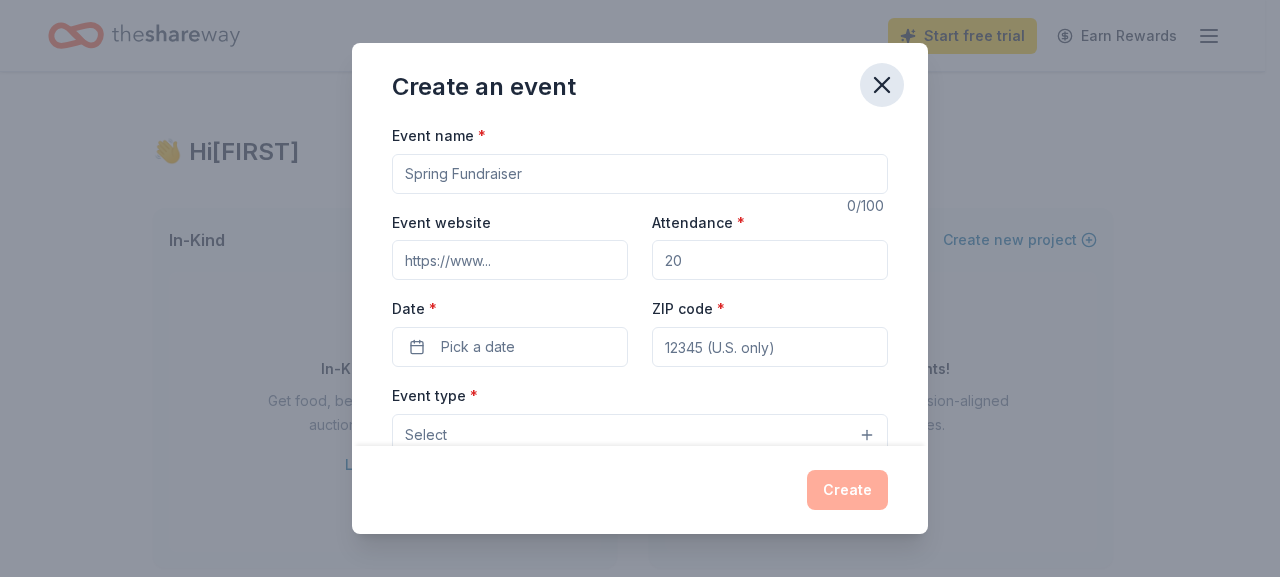 click 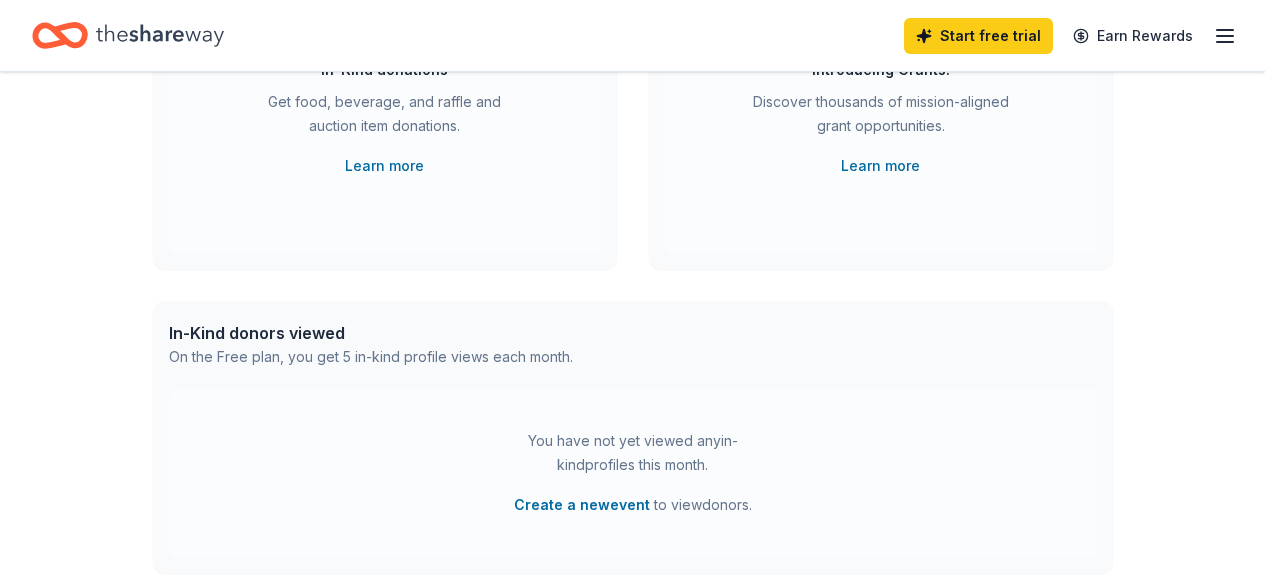 scroll, scrollTop: 327, scrollLeft: 0, axis: vertical 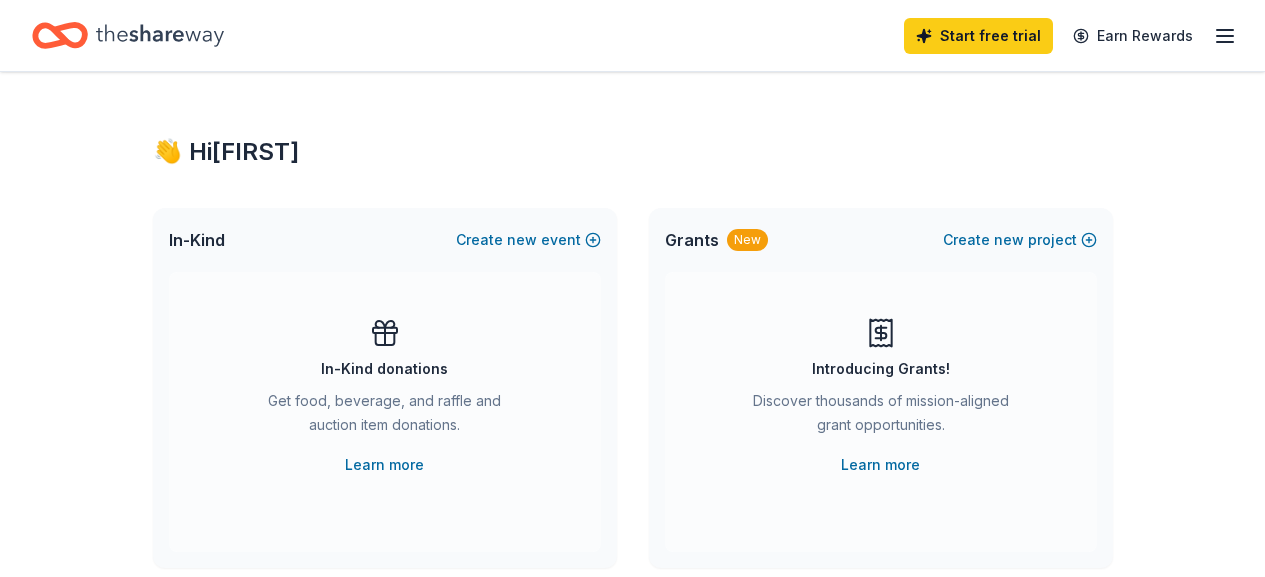 click 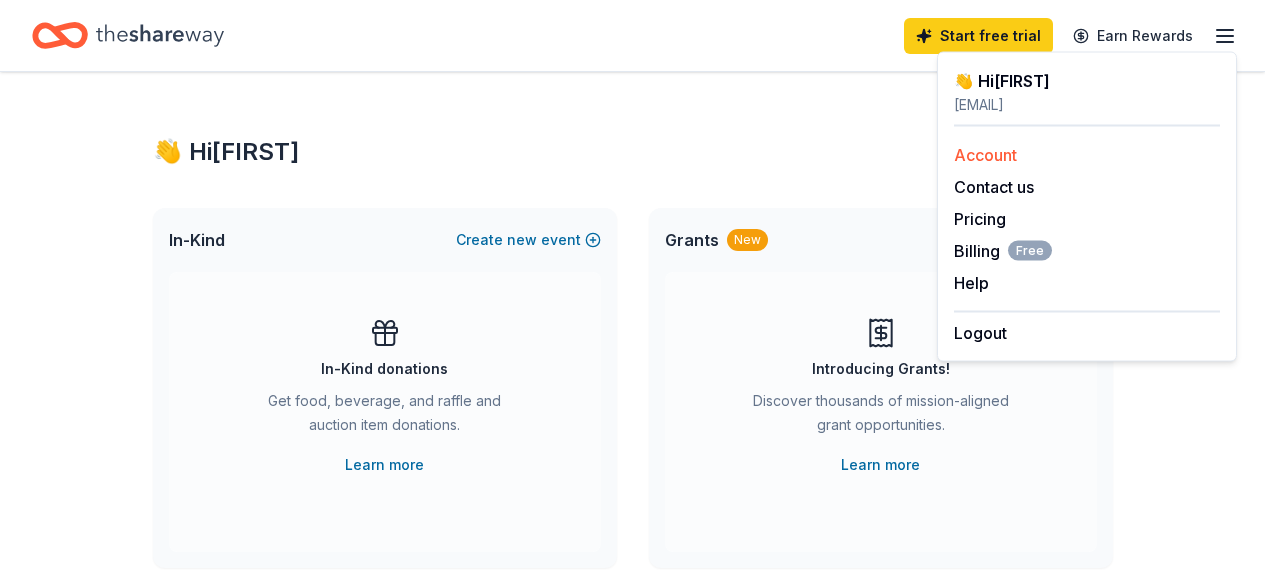 click on "Account" at bounding box center (985, 155) 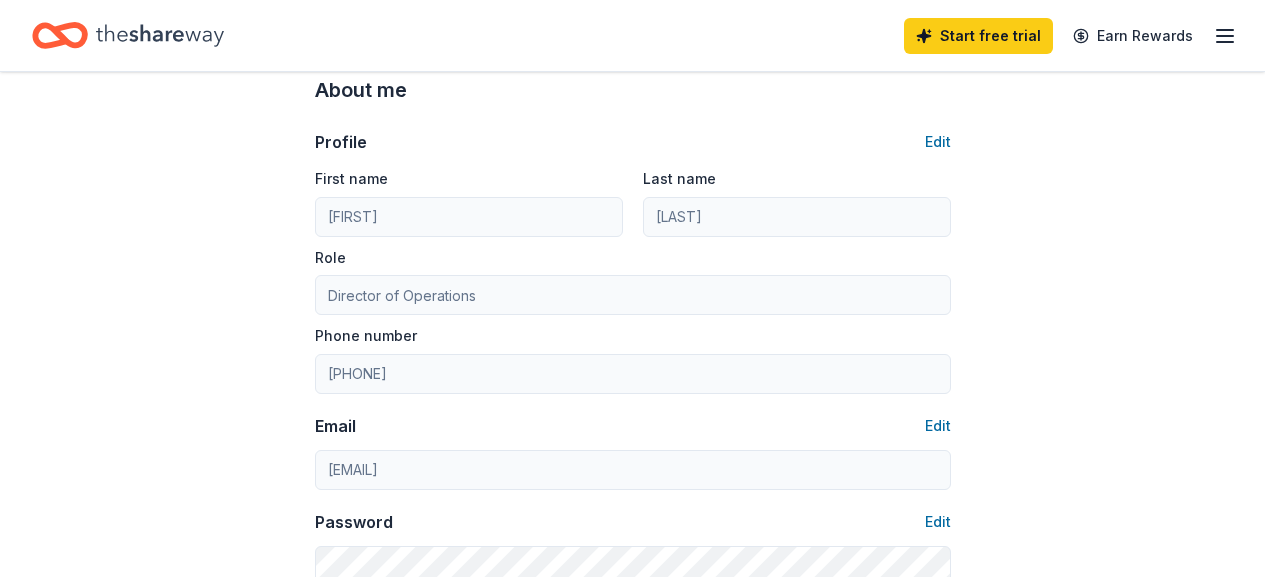 scroll, scrollTop: 97, scrollLeft: 0, axis: vertical 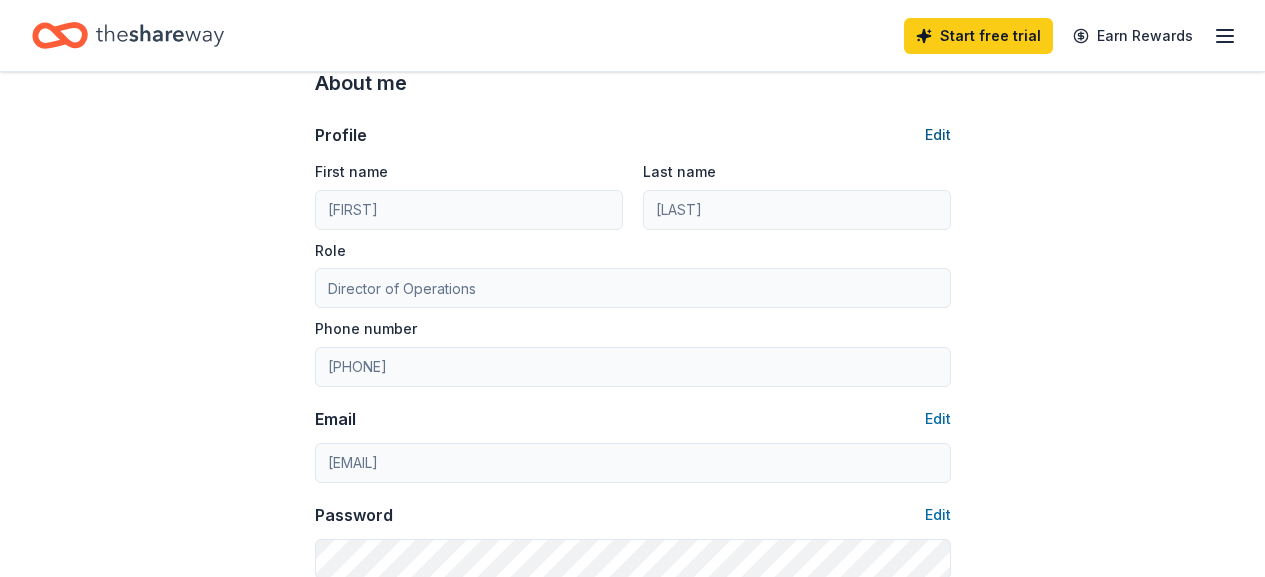 click on "Edit" at bounding box center [938, 135] 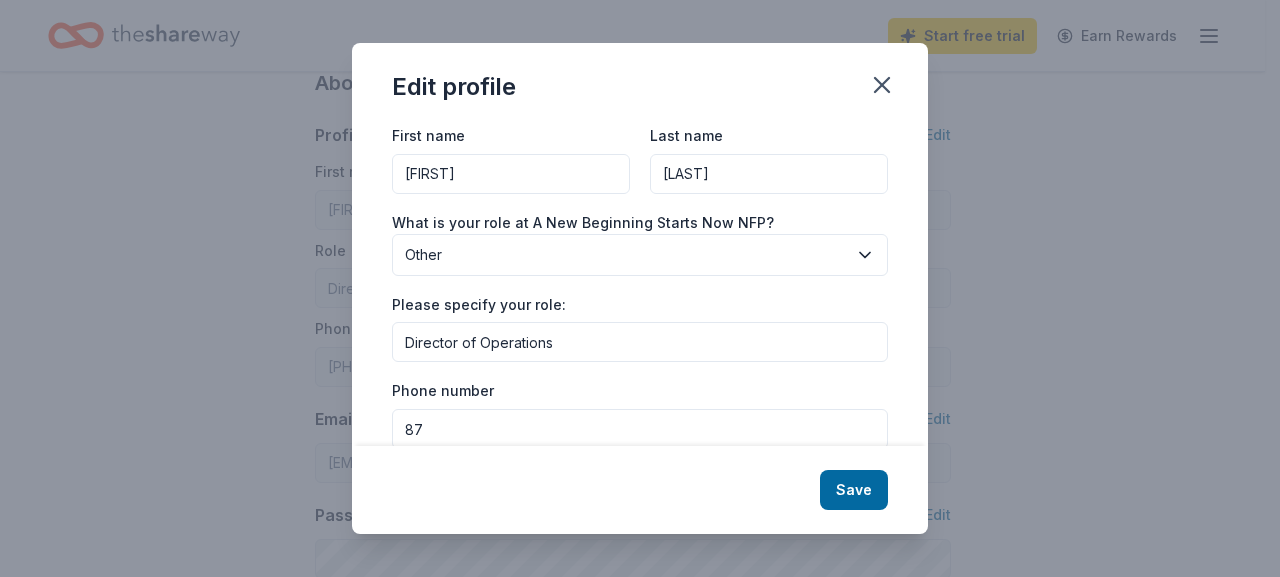 type on "8" 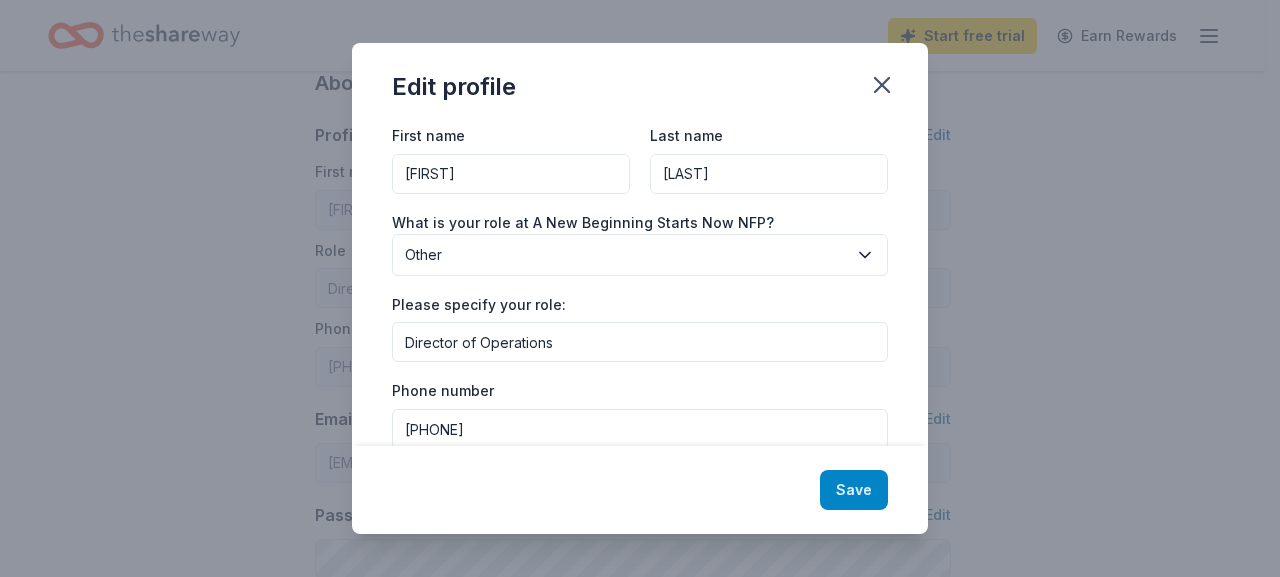type on "773-405-5114" 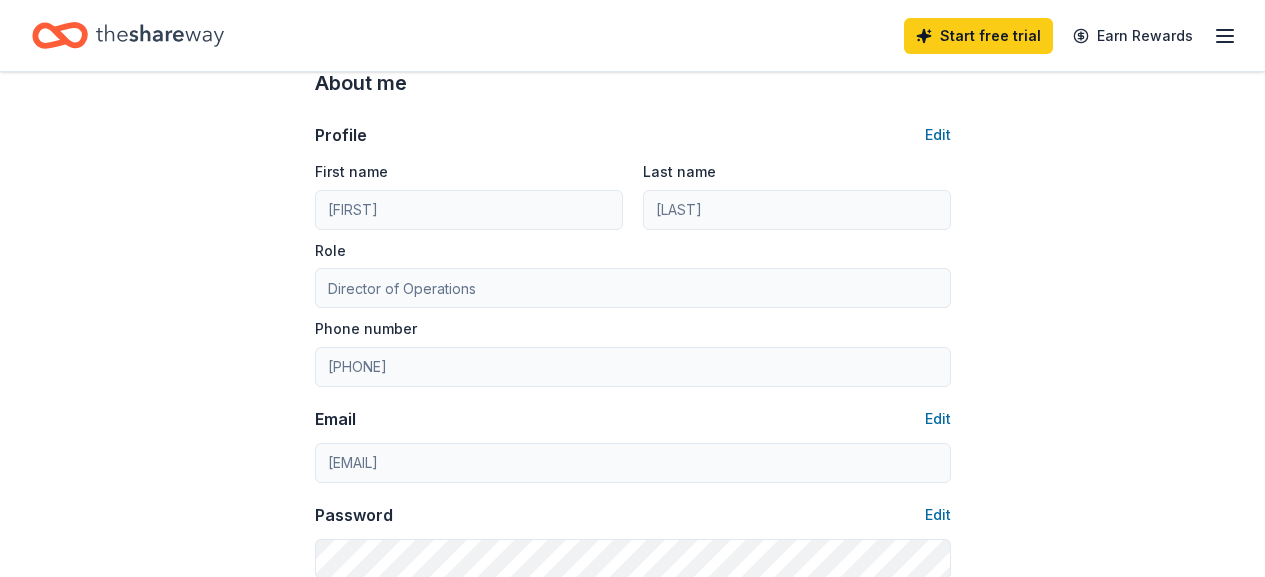 type on "773-405-5114" 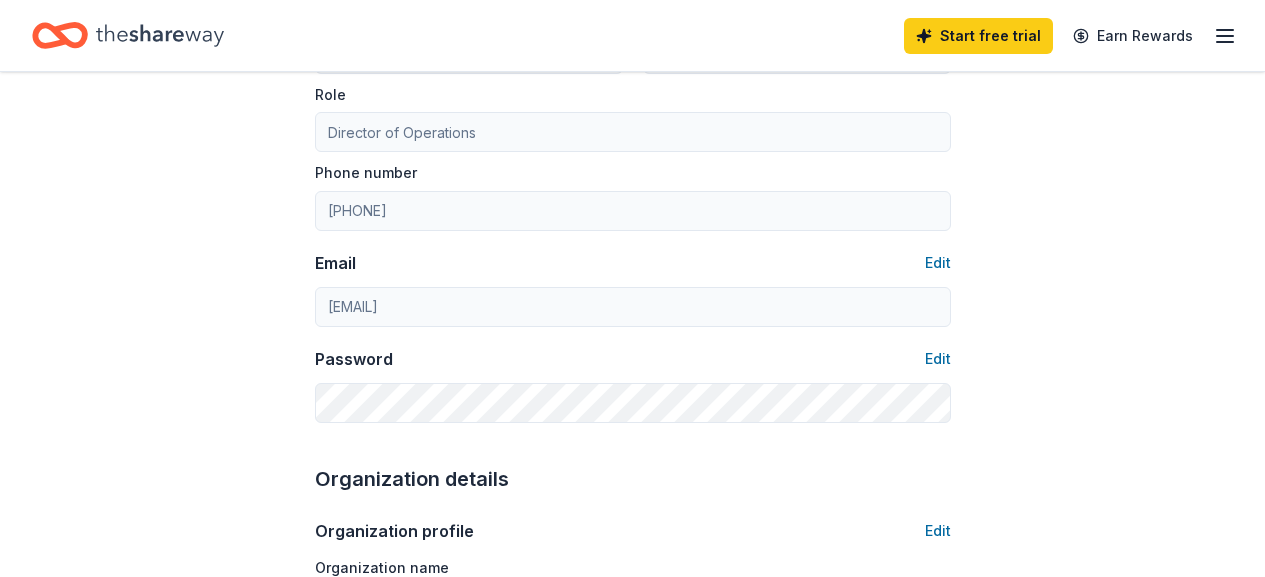 scroll, scrollTop: 249, scrollLeft: 0, axis: vertical 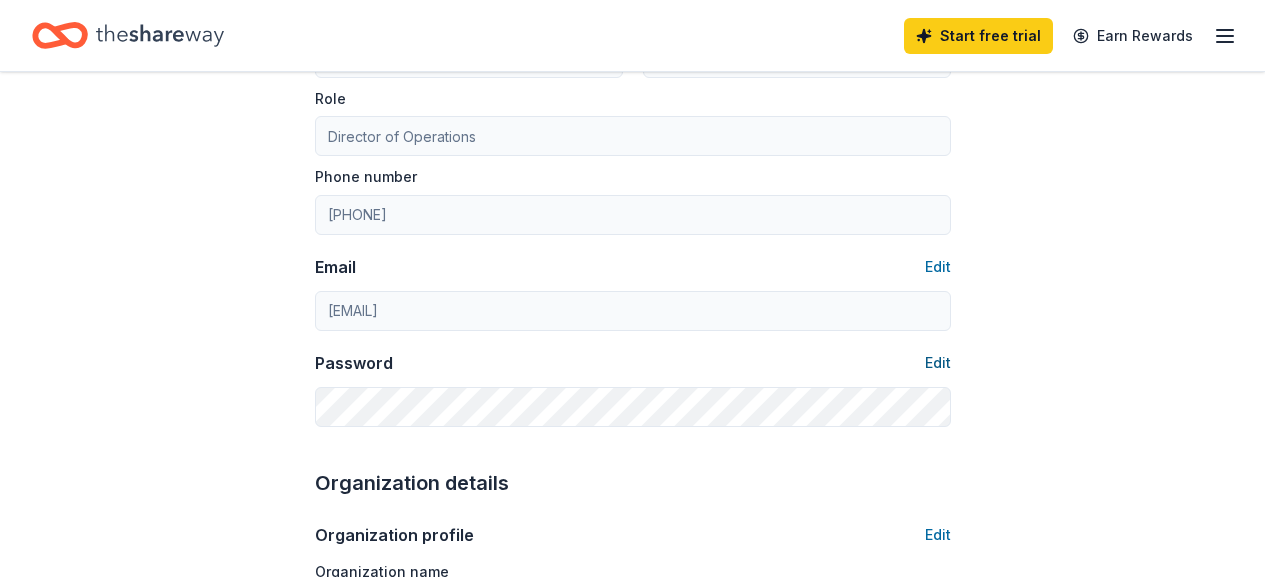 click on "Edit" at bounding box center [938, 363] 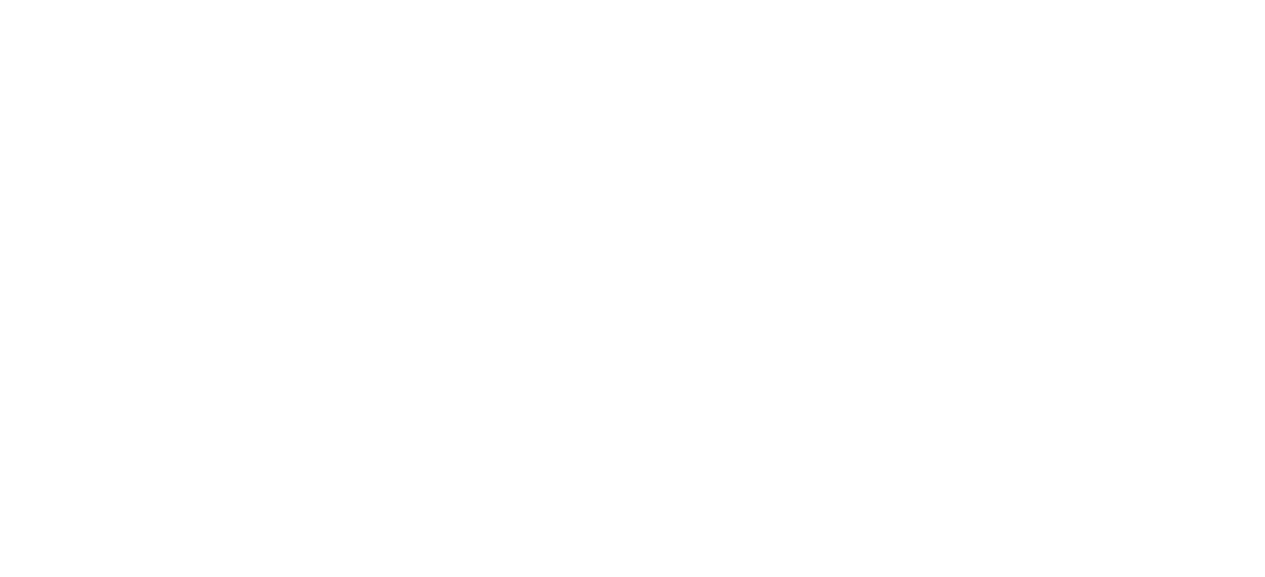 scroll, scrollTop: 0, scrollLeft: 0, axis: both 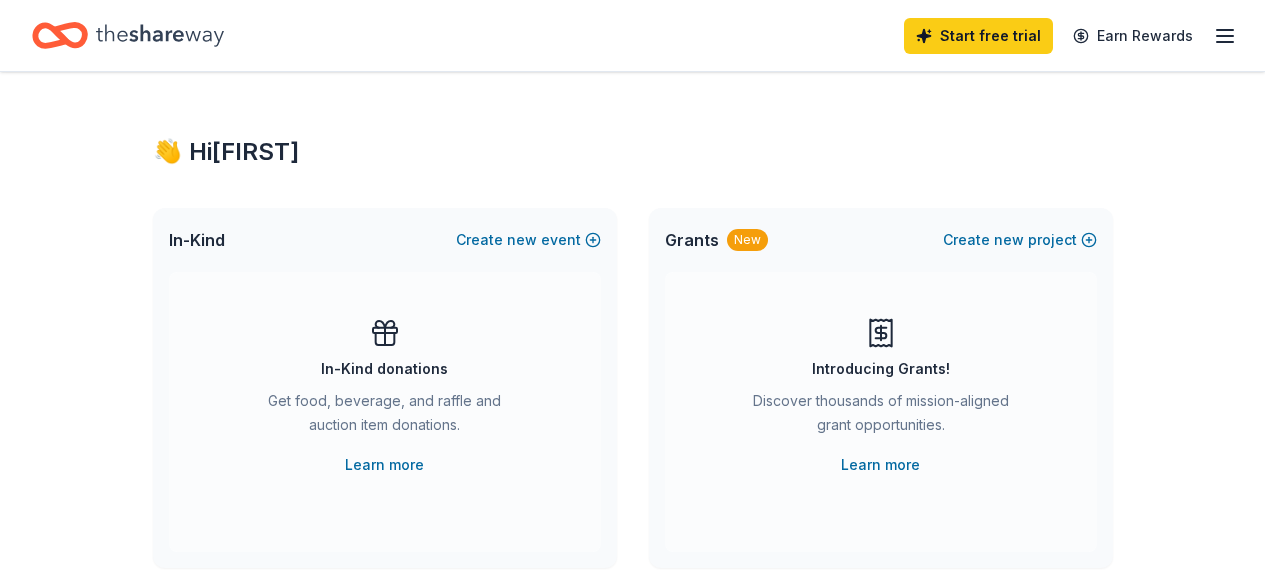 click 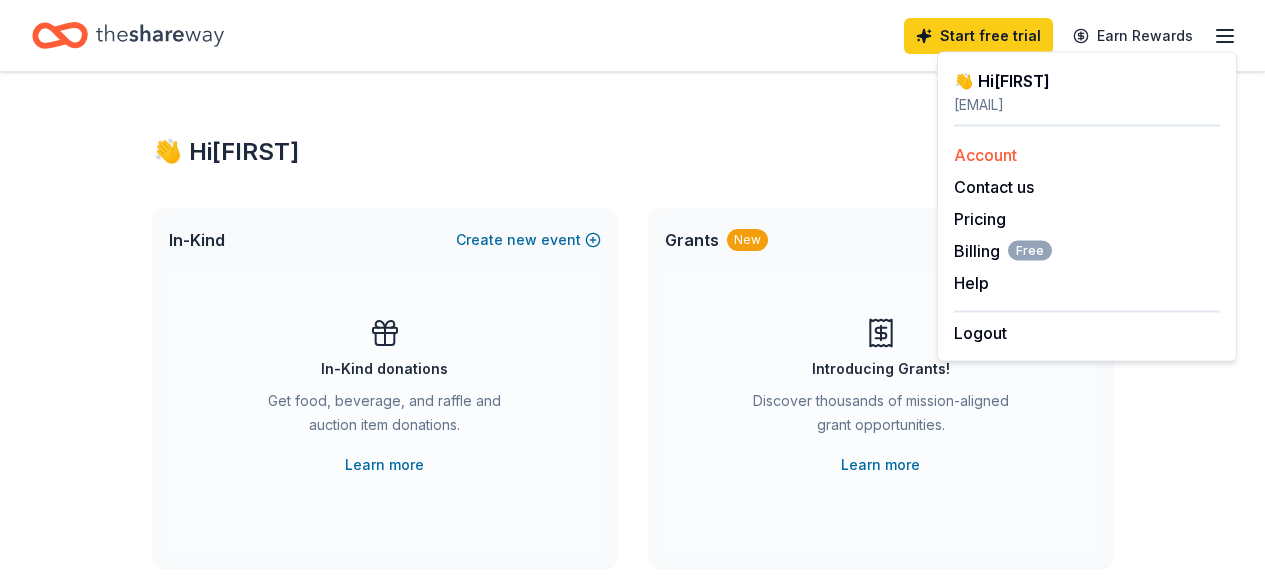 click on "Account" at bounding box center (985, 155) 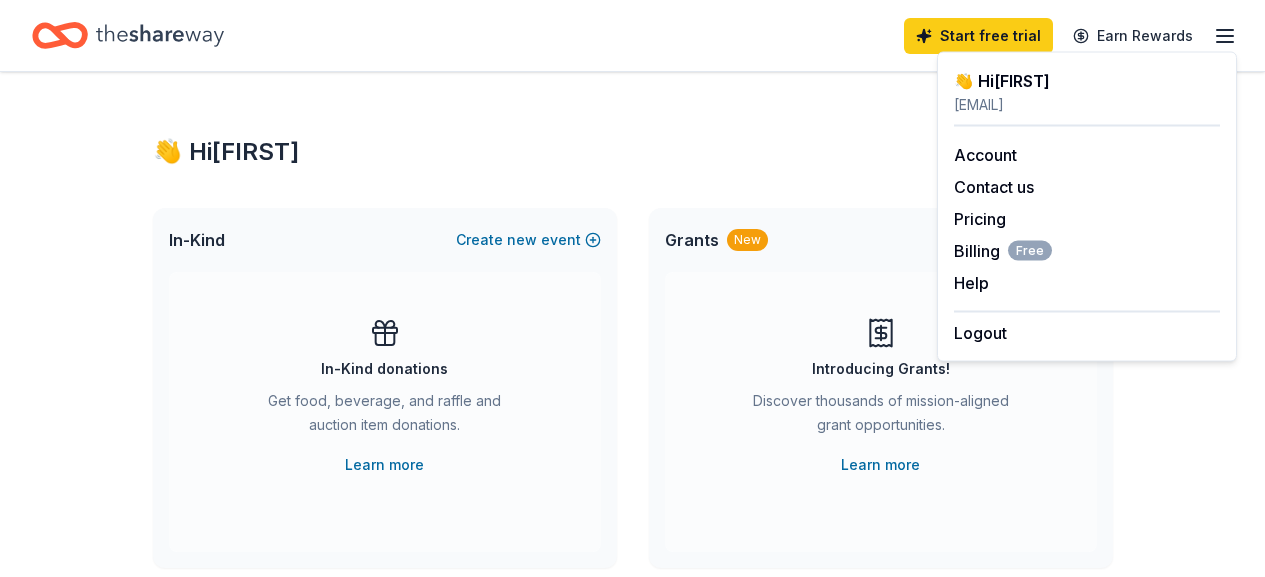 click 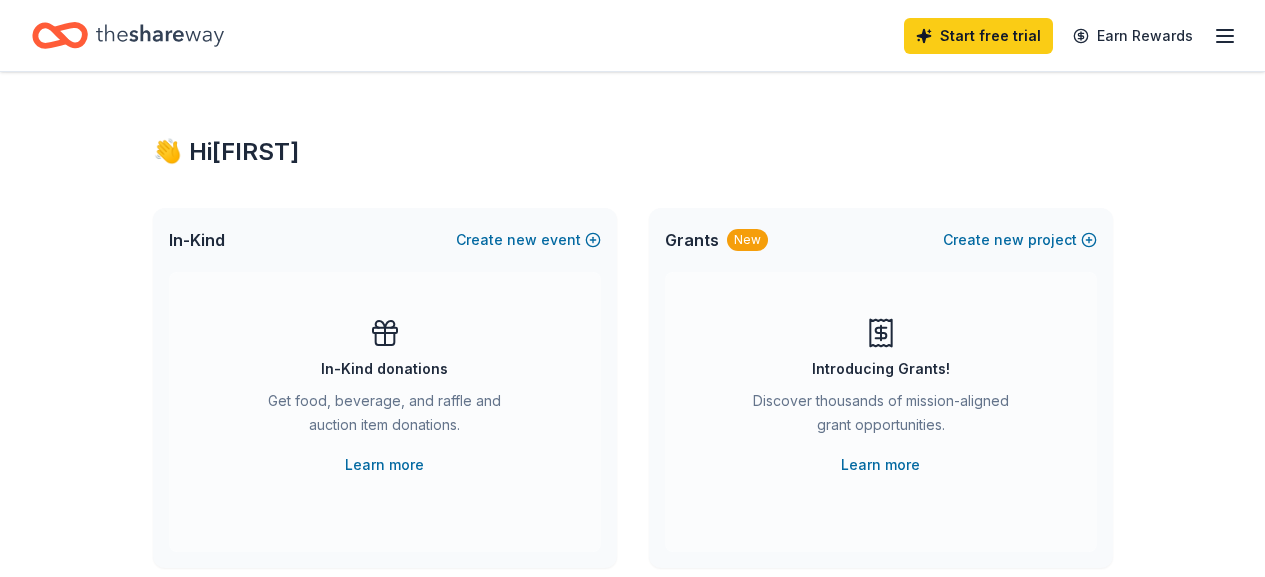 click 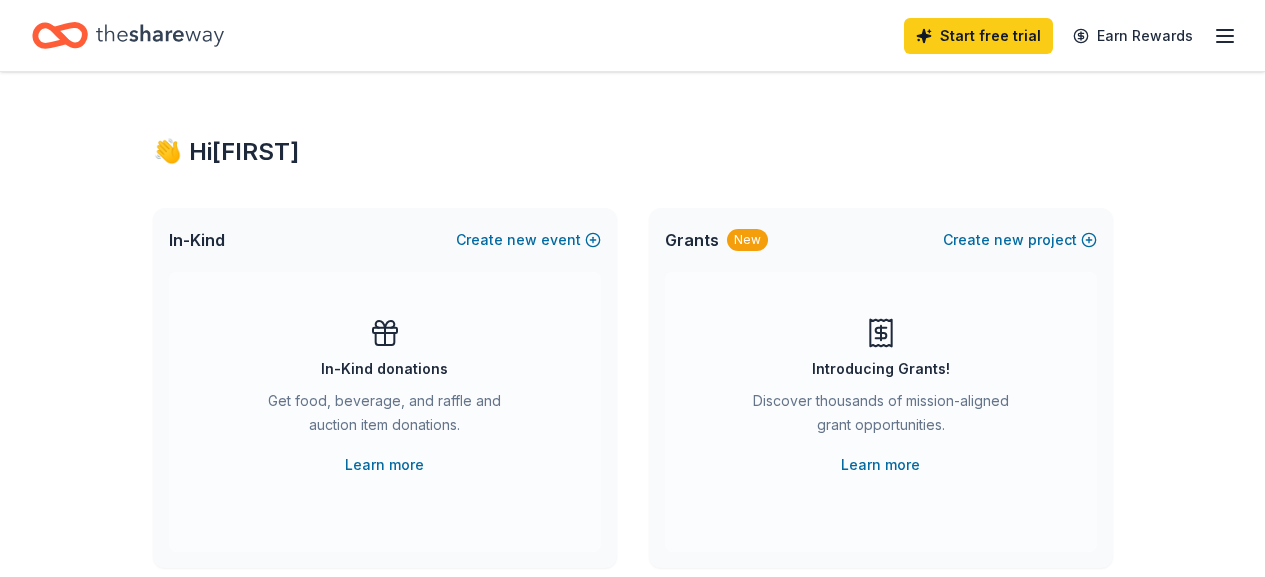 scroll, scrollTop: 0, scrollLeft: 0, axis: both 